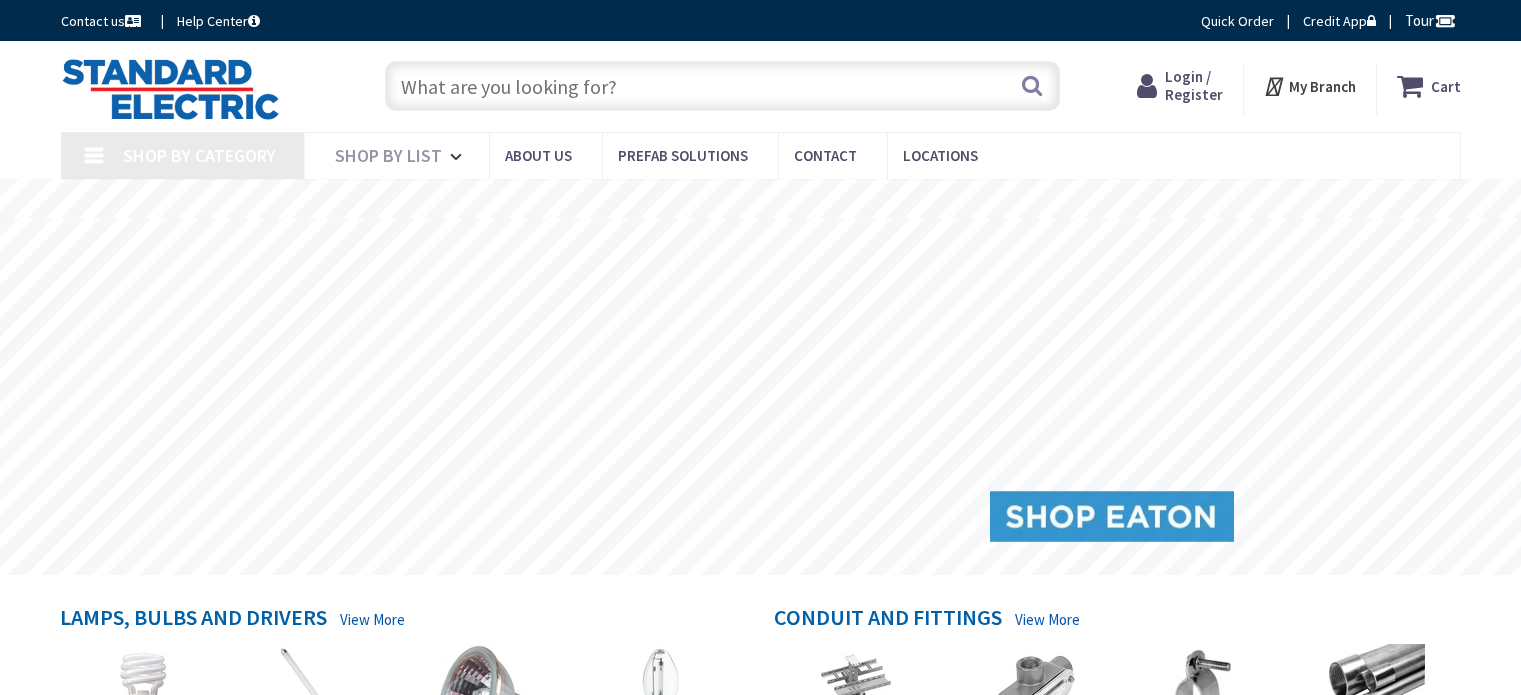 scroll, scrollTop: 0, scrollLeft: 0, axis: both 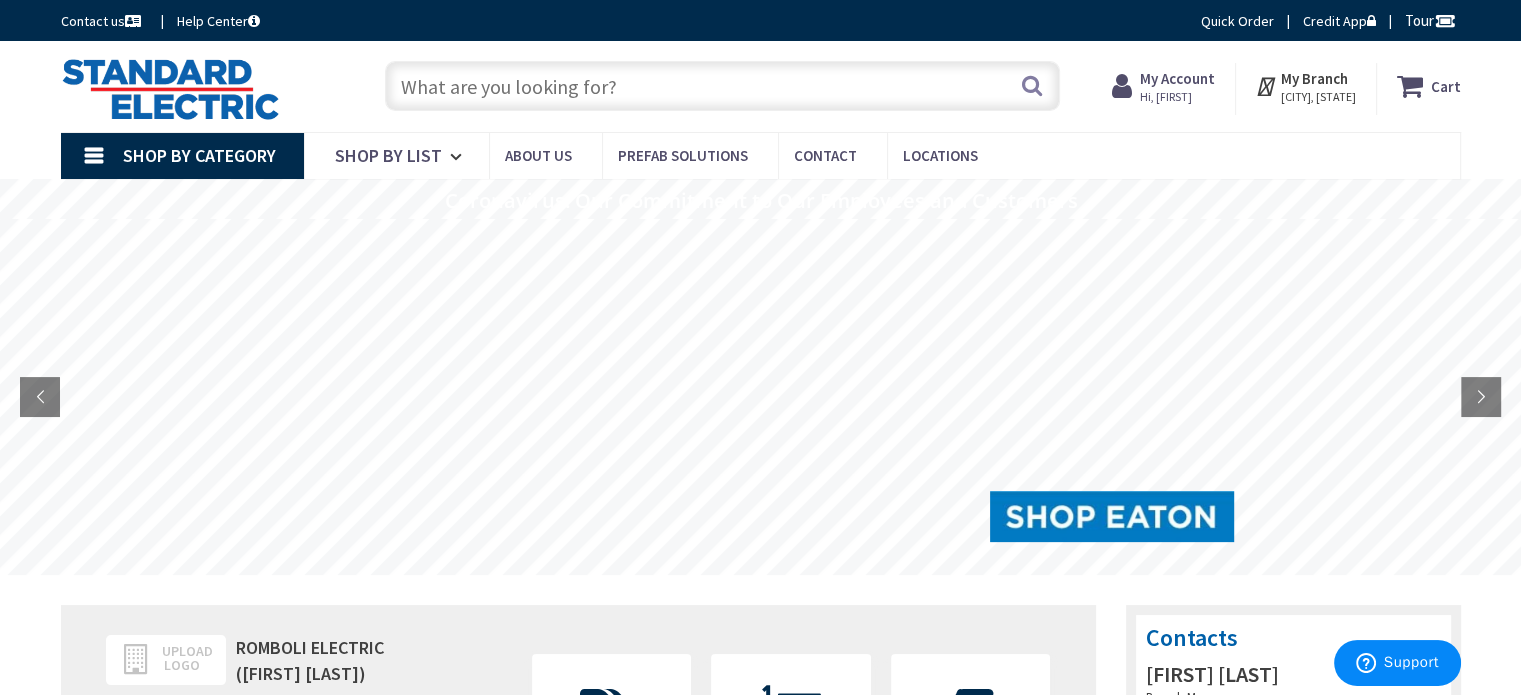 click at bounding box center [722, 86] 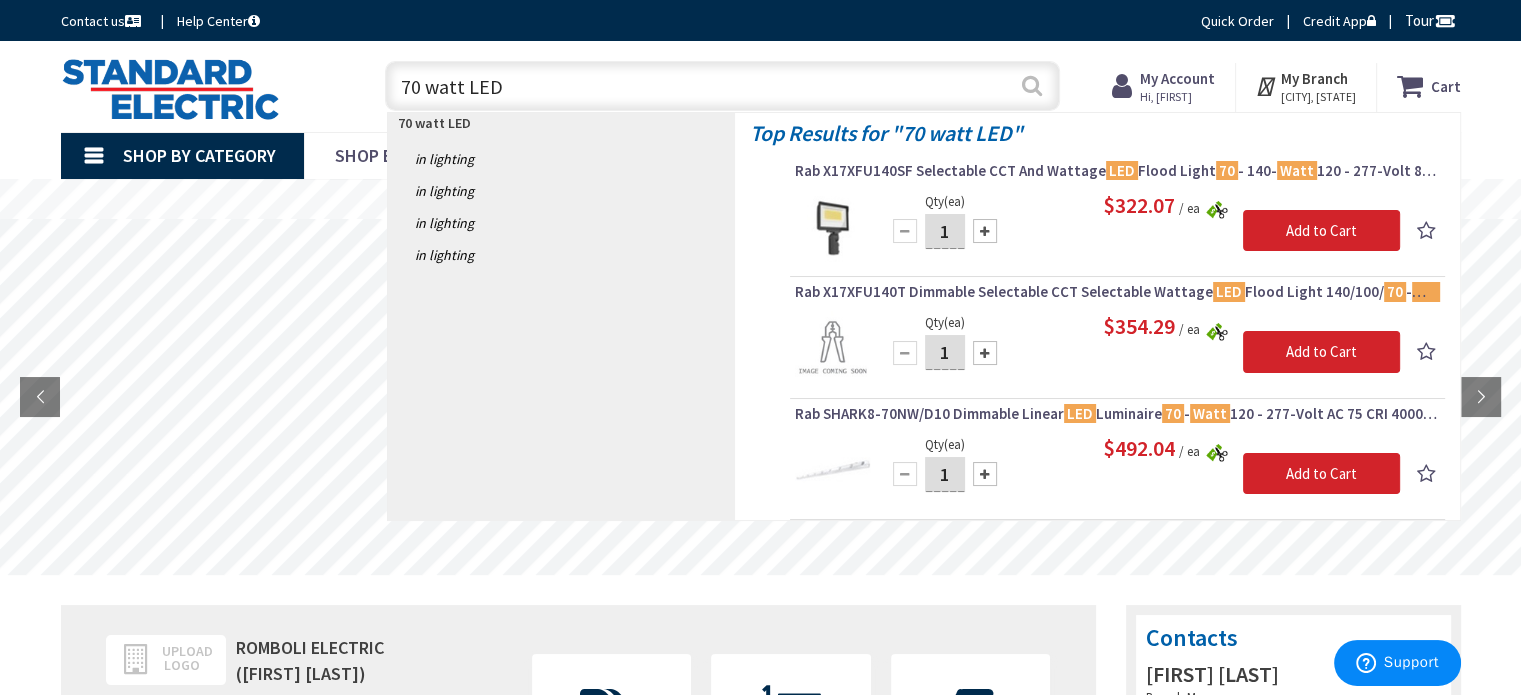 type on "70 watt LED" 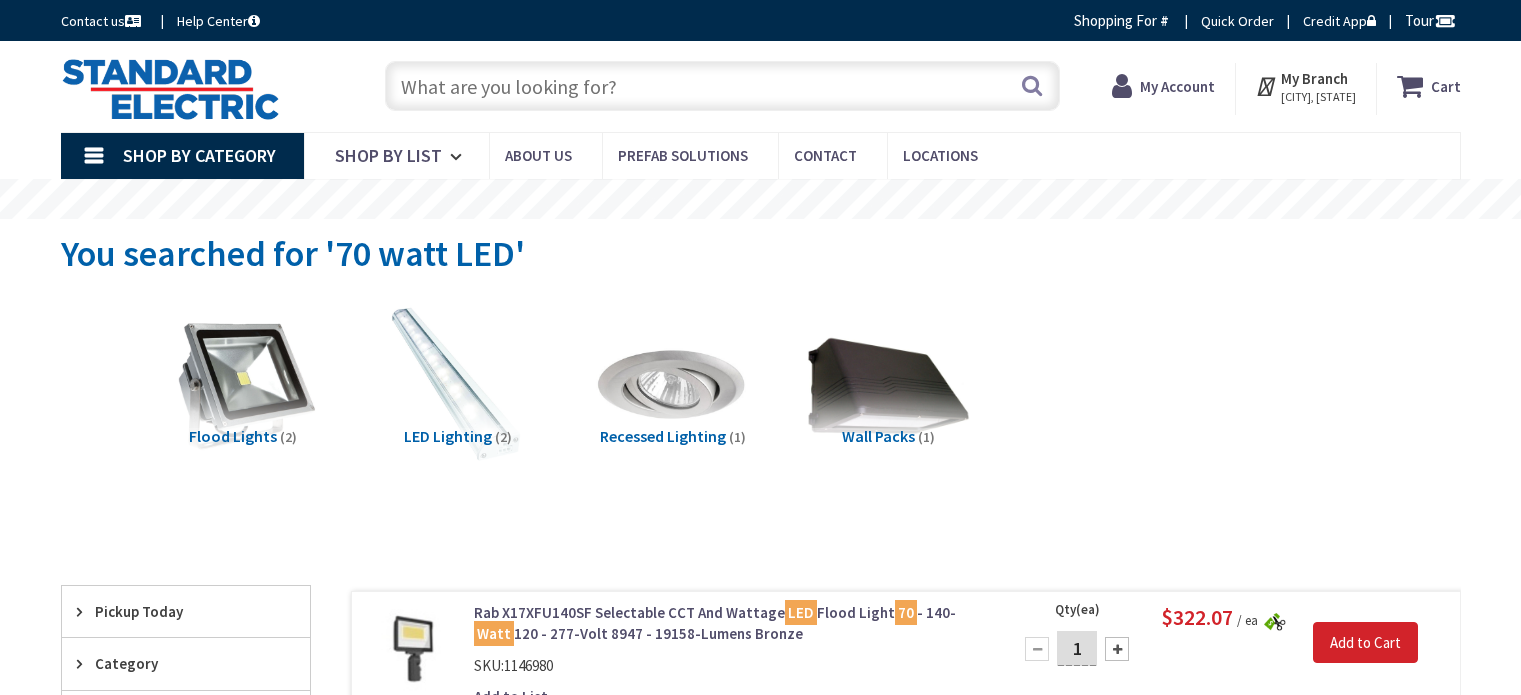 scroll, scrollTop: 0, scrollLeft: 0, axis: both 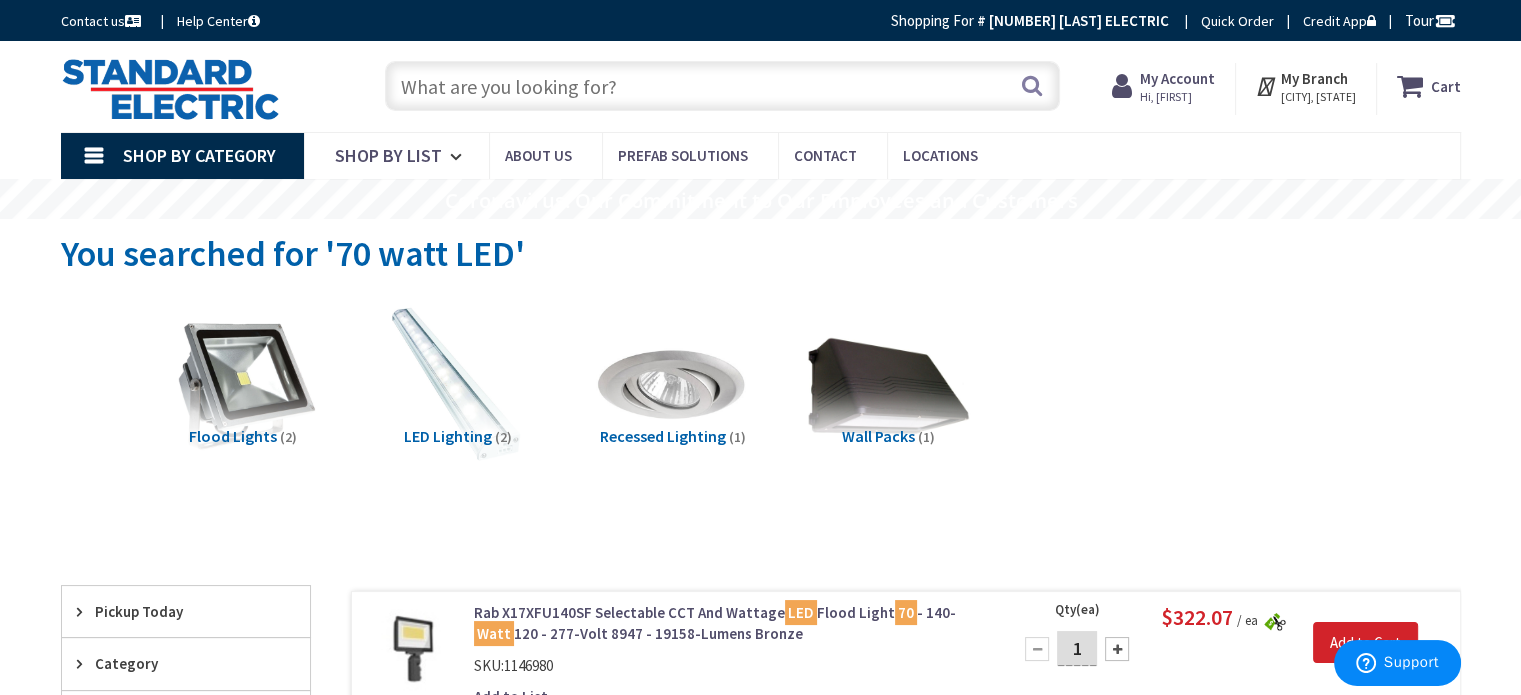 click at bounding box center (722, 86) 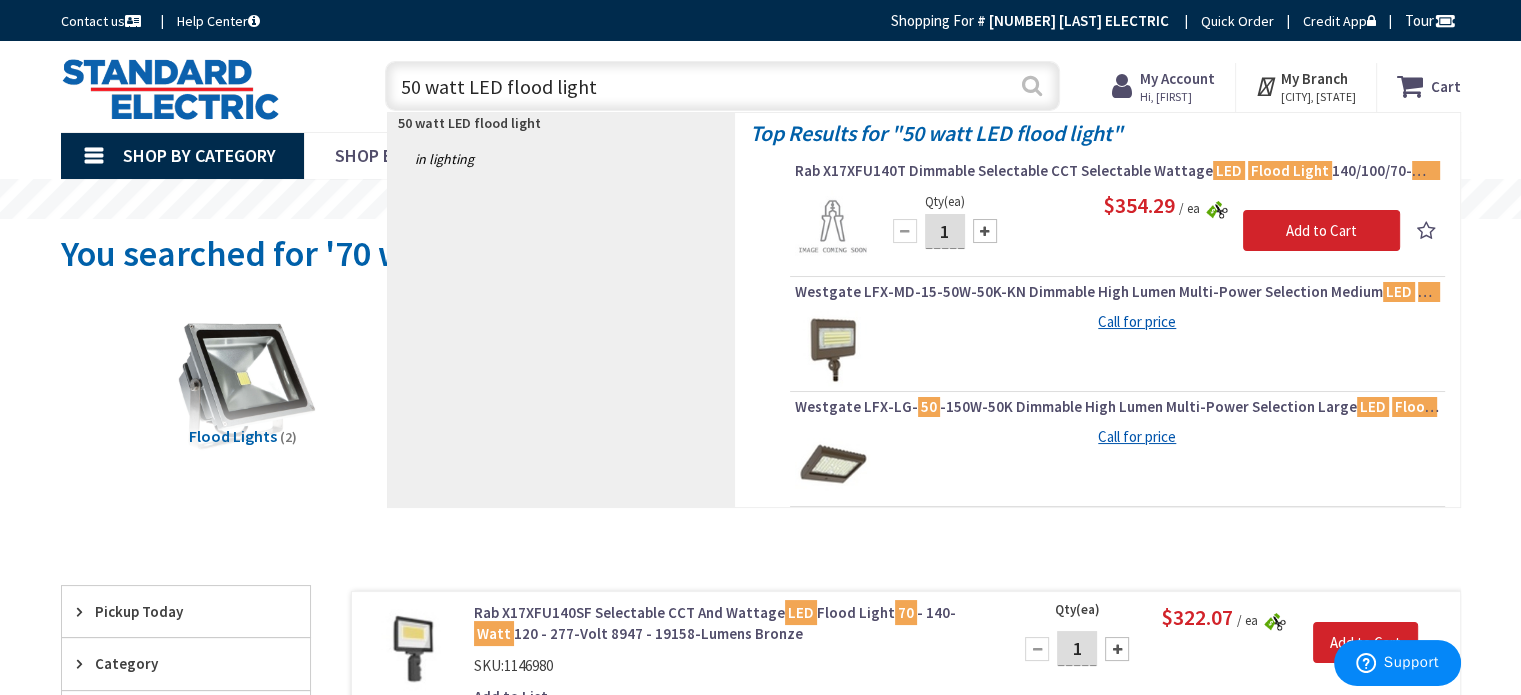type on "50 watt LED flood light" 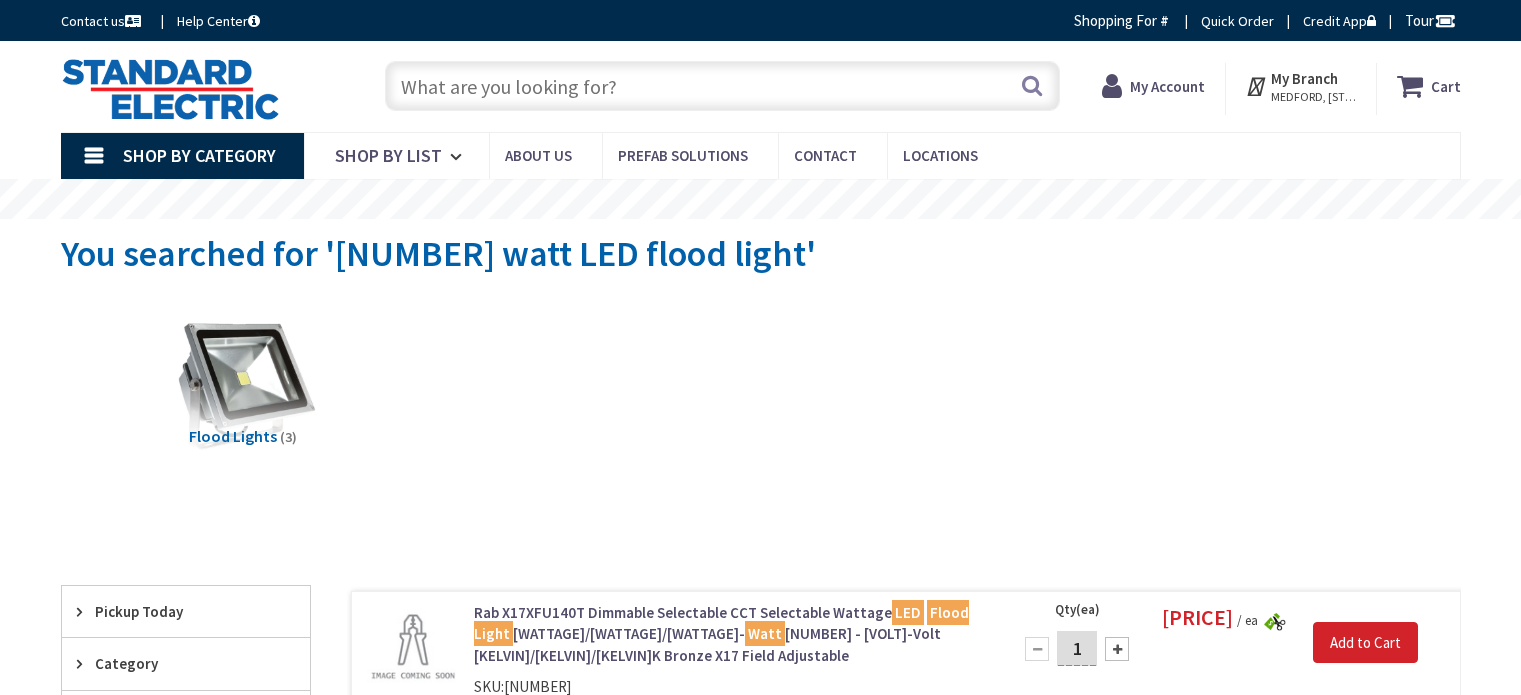 scroll, scrollTop: 0, scrollLeft: 0, axis: both 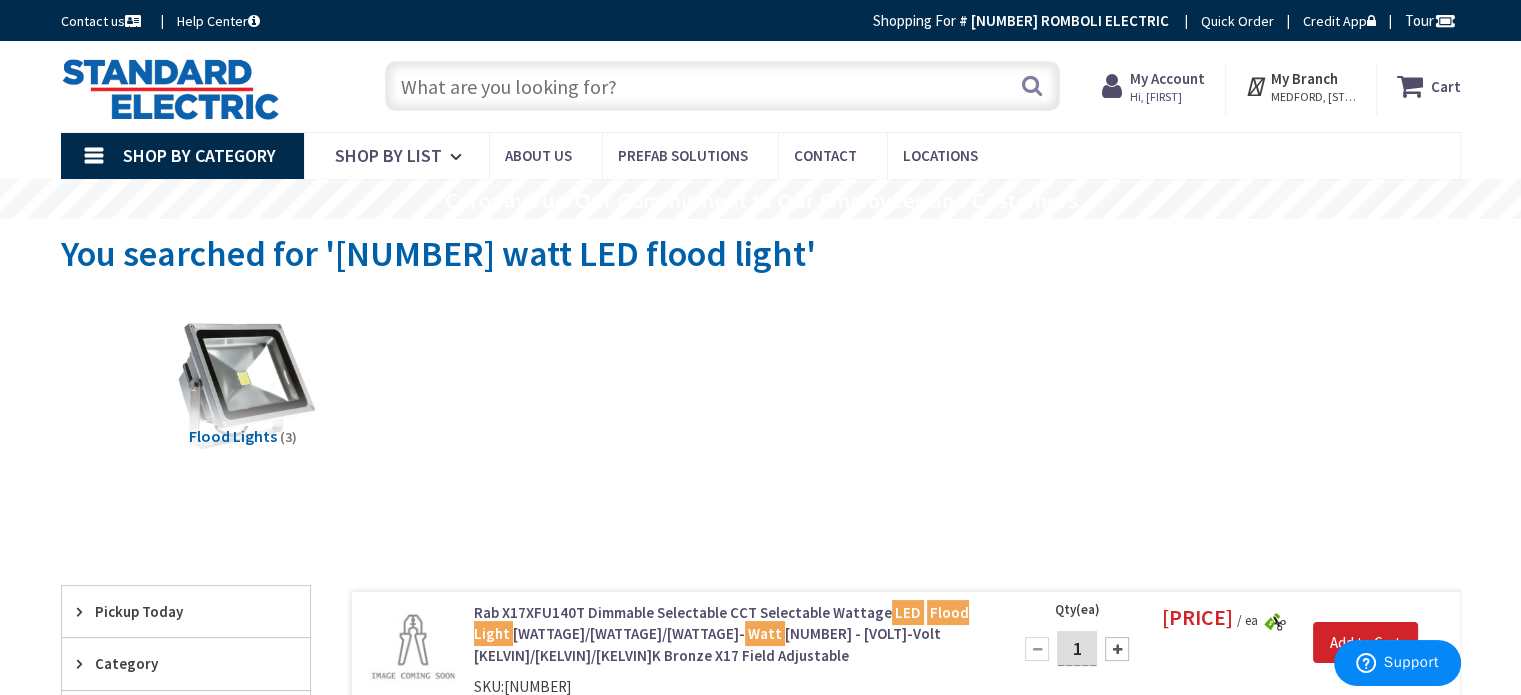 click at bounding box center [722, 86] 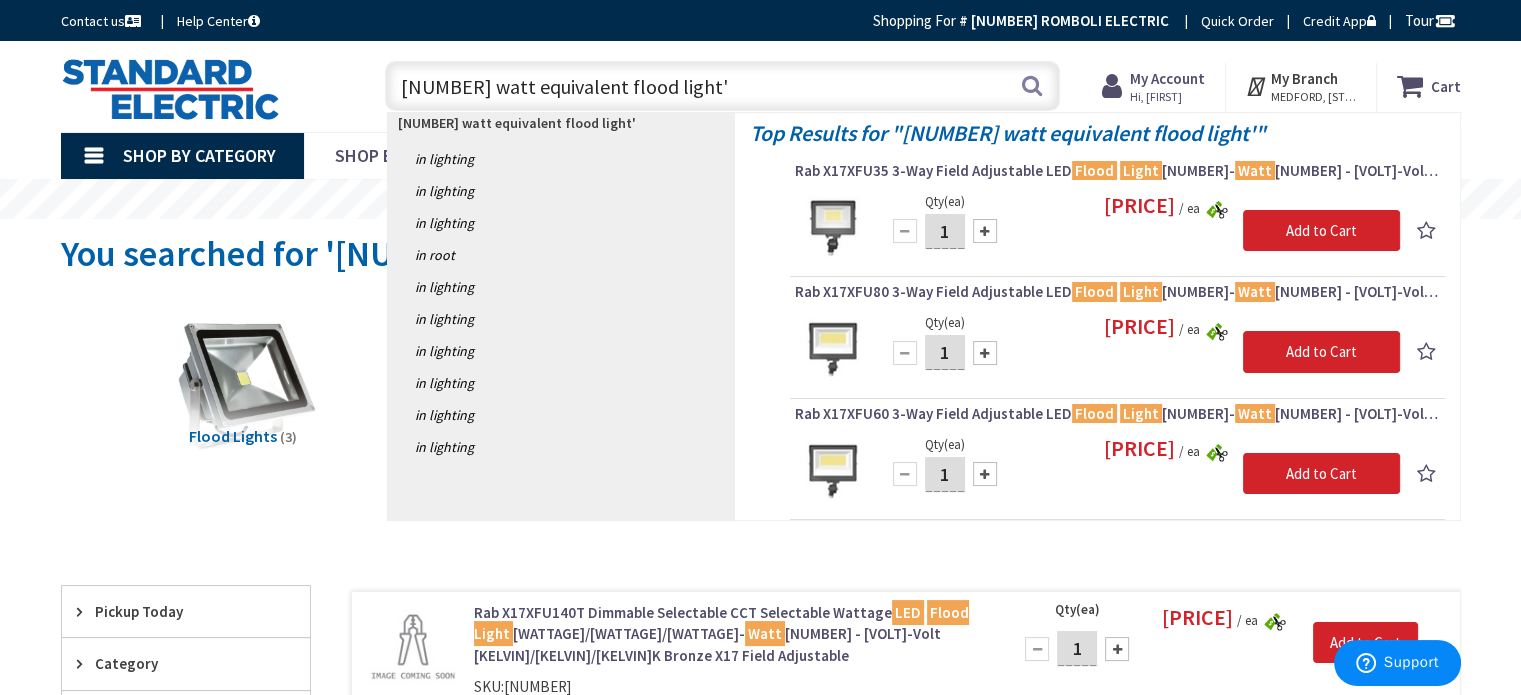type on "250 watt equivalent flood light'" 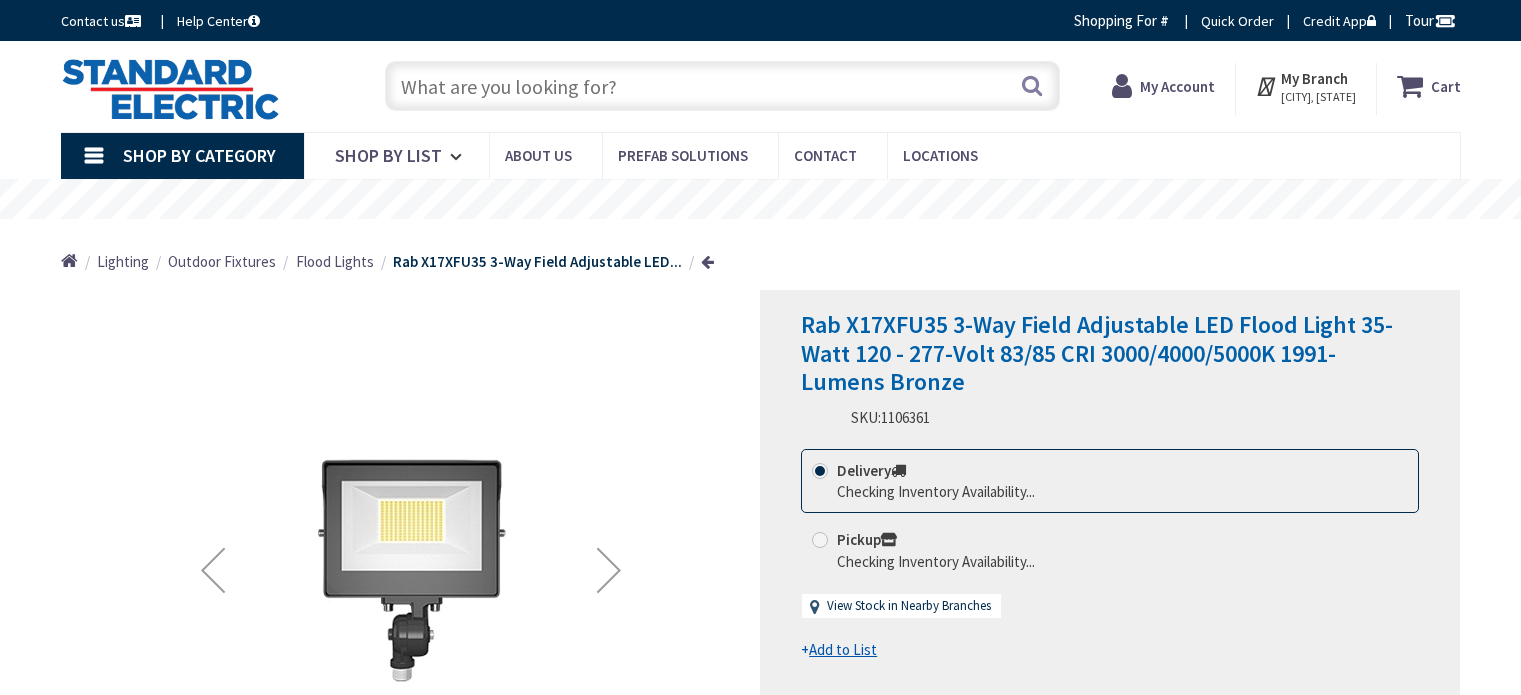 scroll, scrollTop: 0, scrollLeft: 0, axis: both 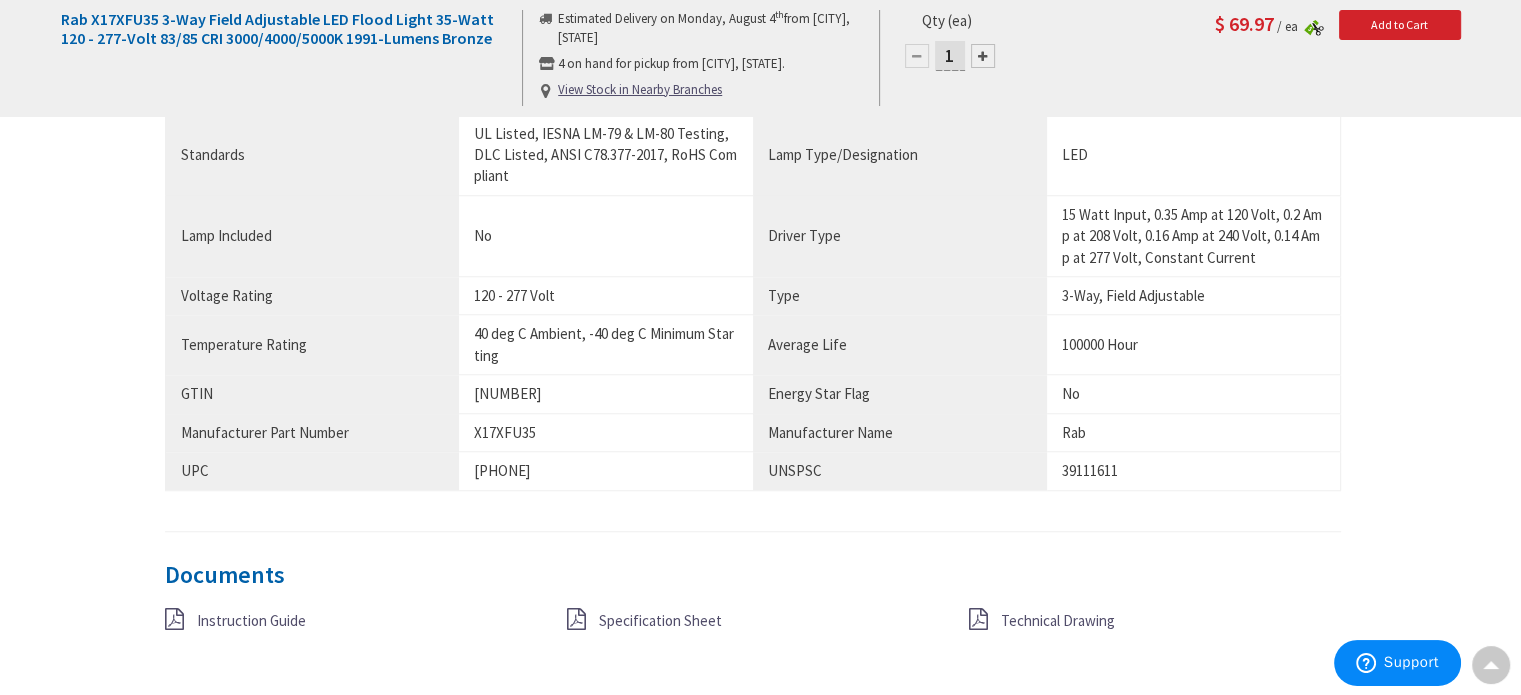 click on "Specification Sheet" at bounding box center [660, 620] 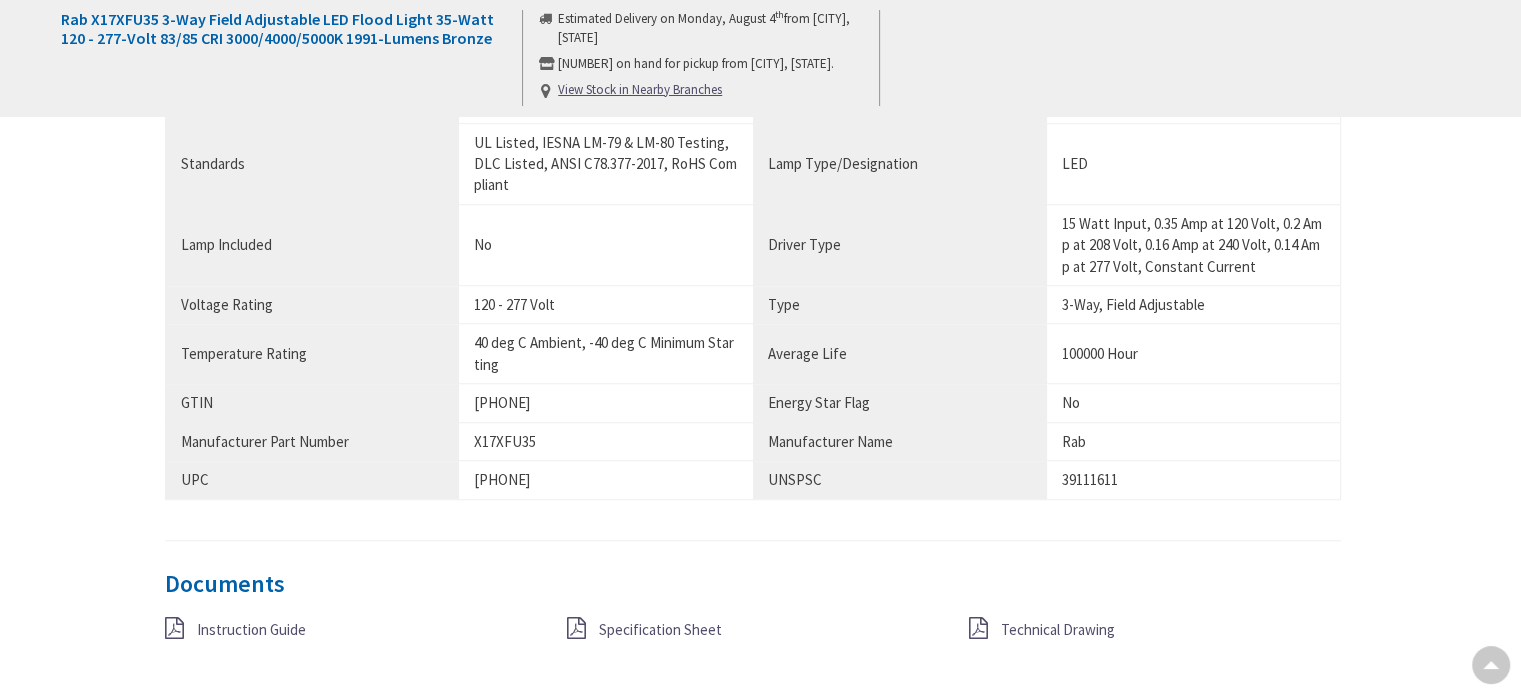scroll, scrollTop: 0, scrollLeft: 0, axis: both 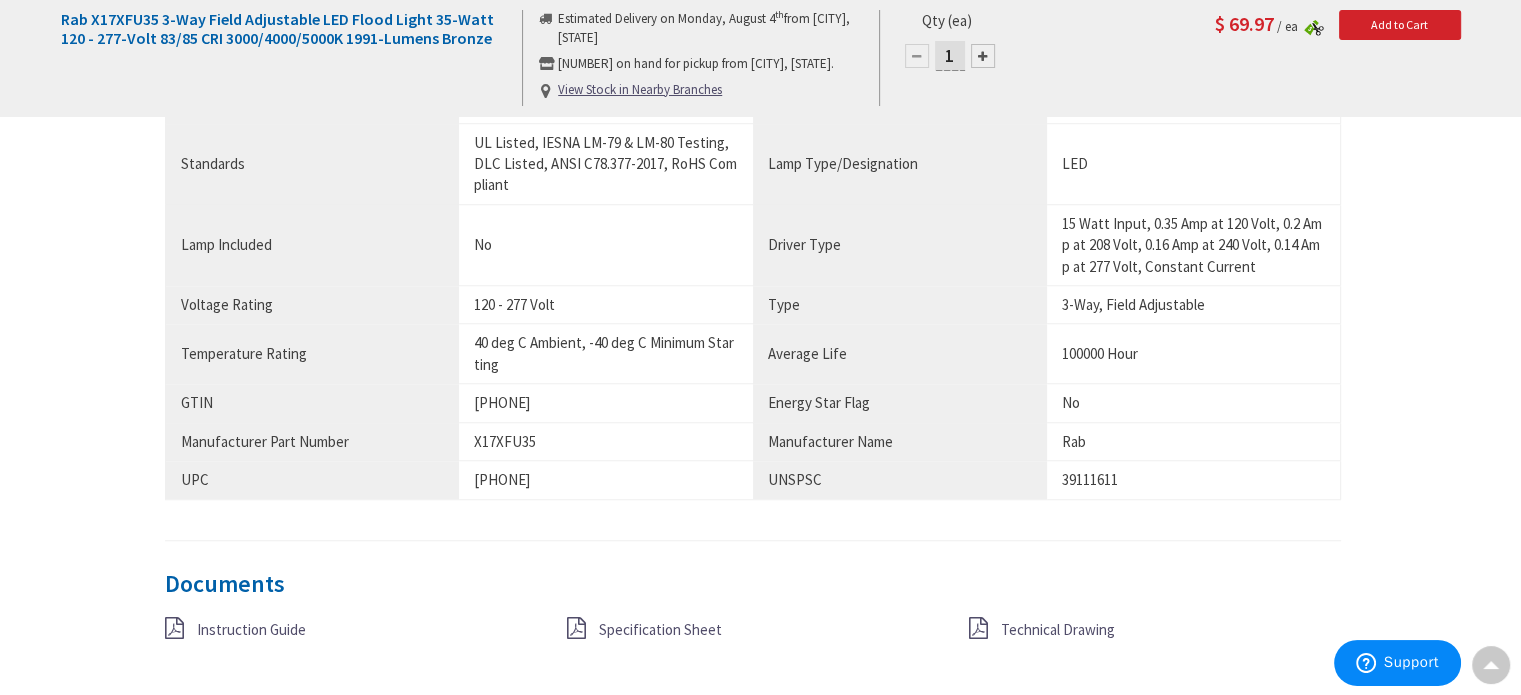 click on "Technical Drawing" at bounding box center (1058, 629) 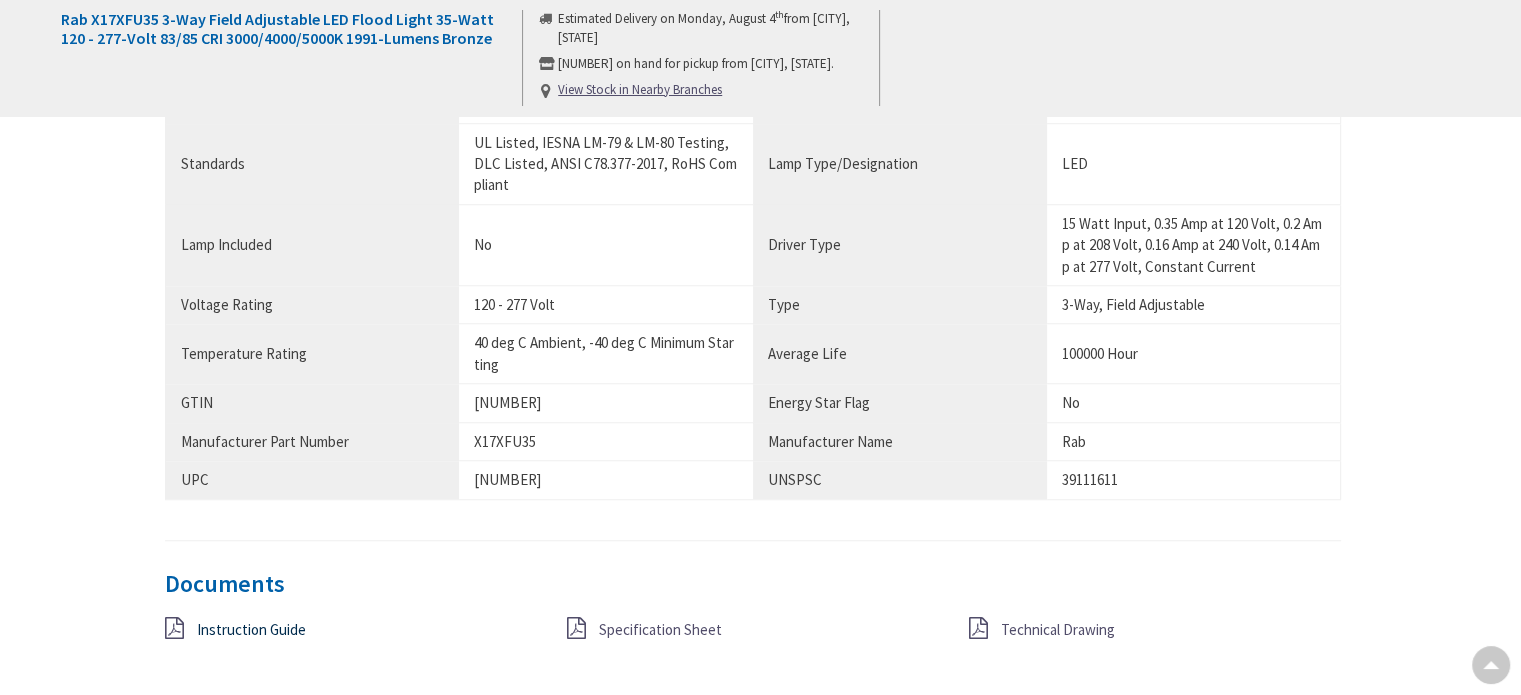 scroll, scrollTop: 1612, scrollLeft: 0, axis: vertical 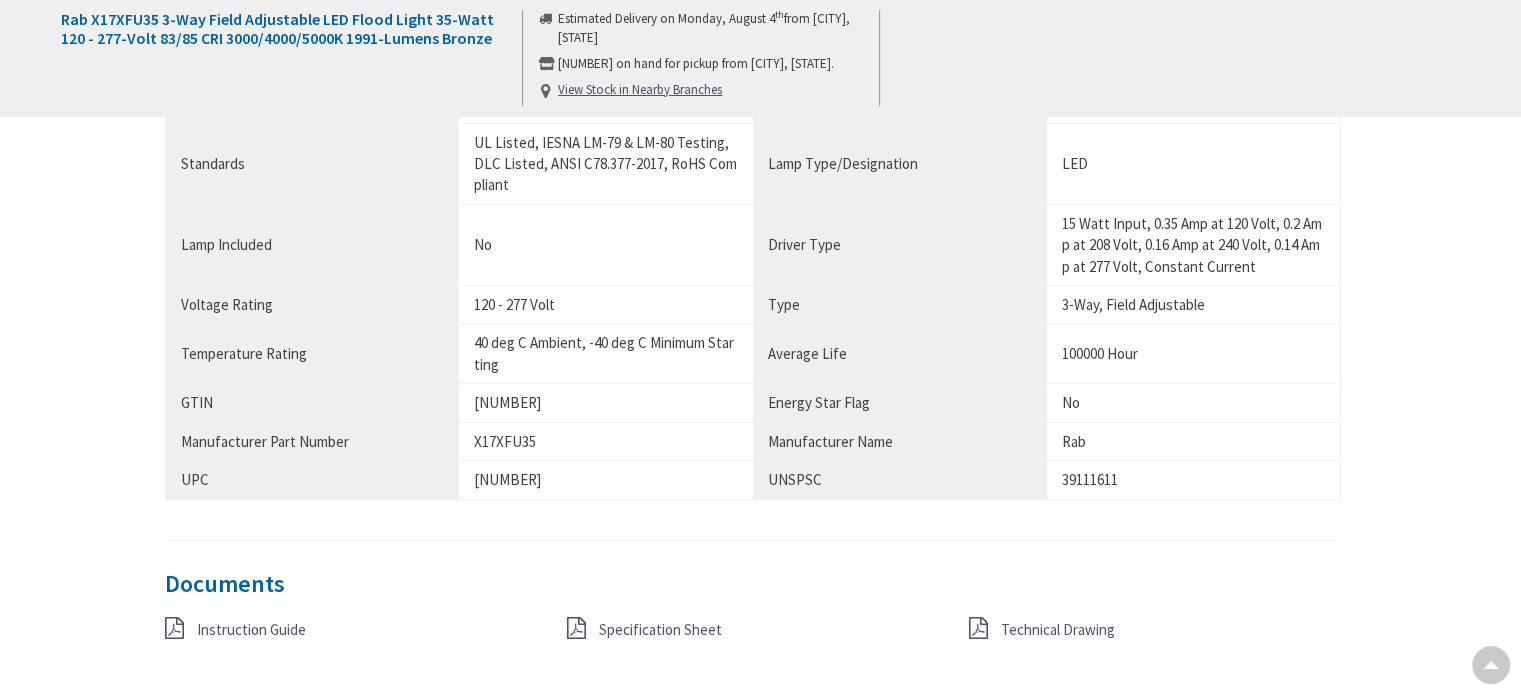 click on "Instruction Guide" at bounding box center [251, 629] 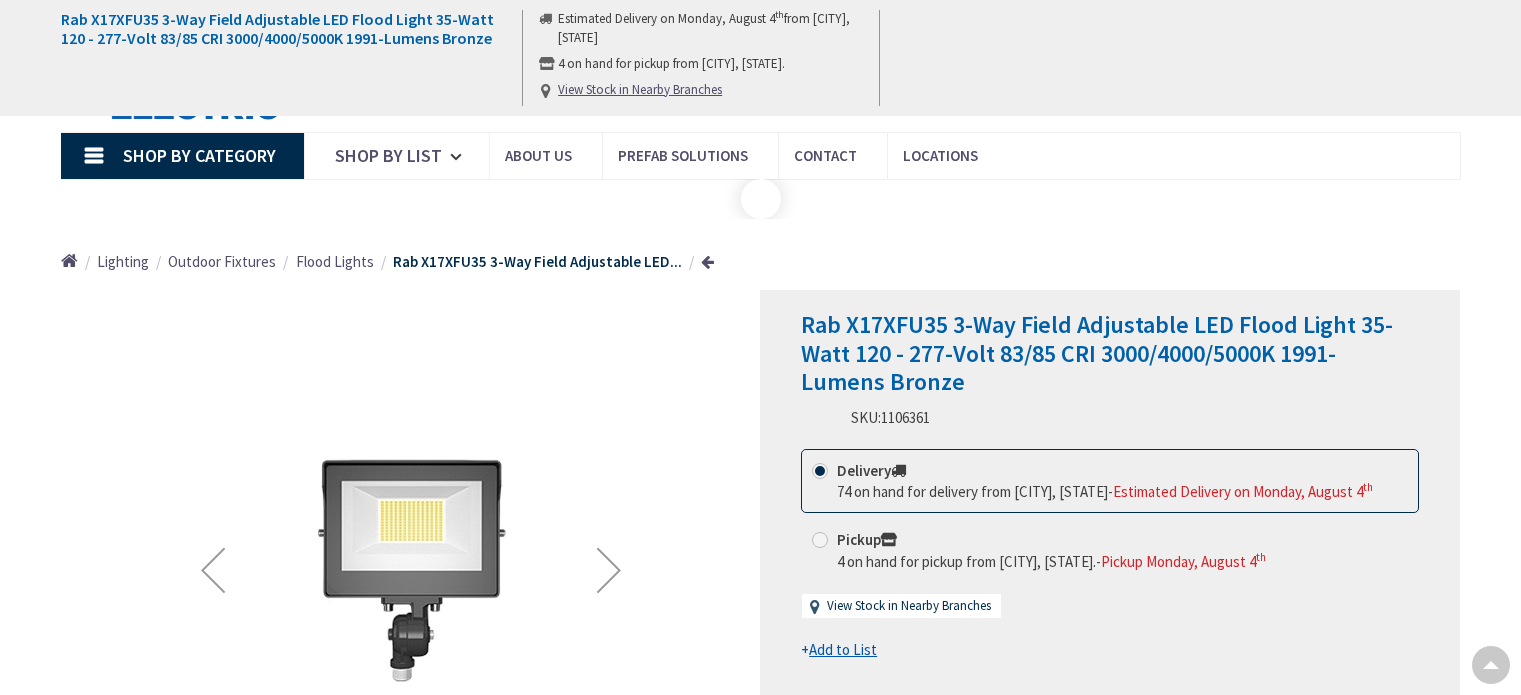 scroll, scrollTop: 1612, scrollLeft: 0, axis: vertical 